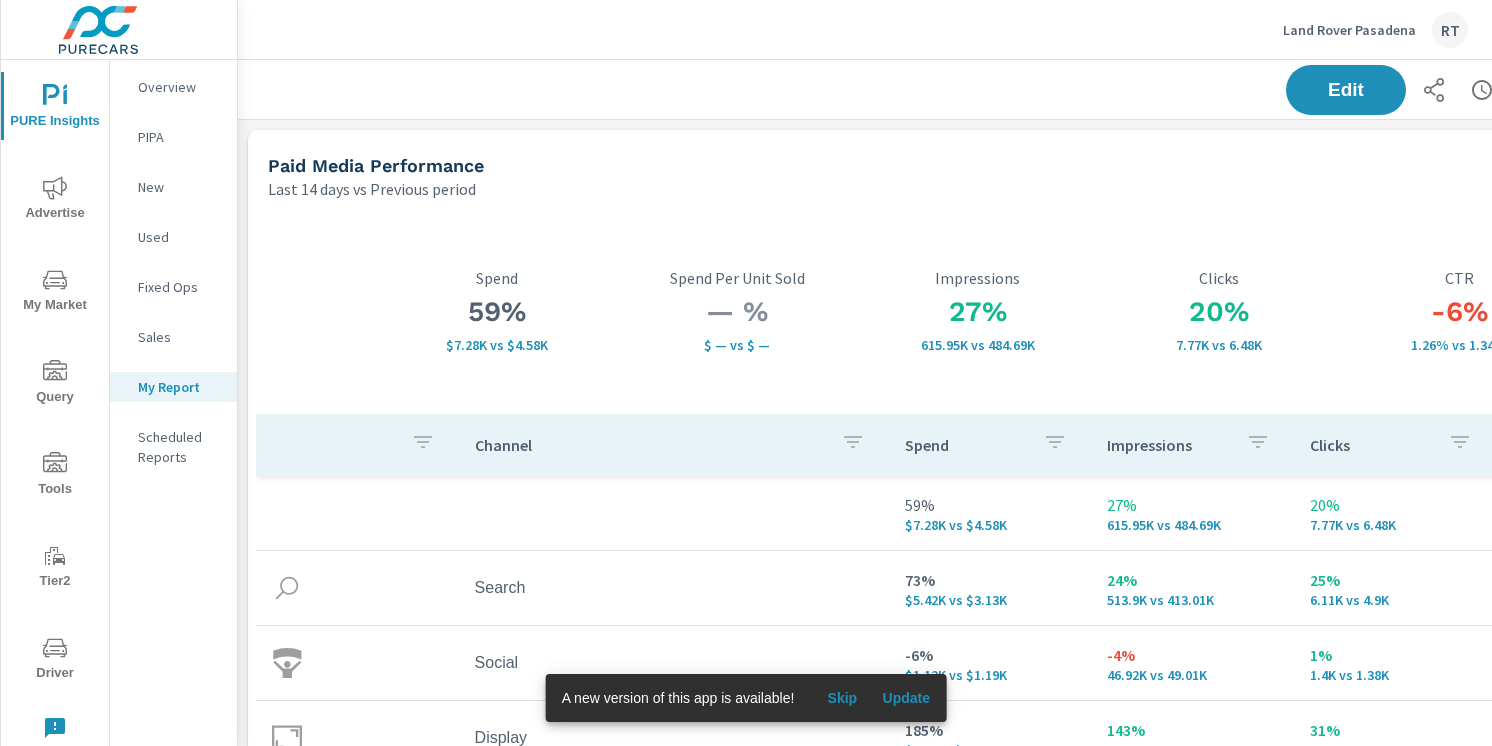 scroll, scrollTop: 0, scrollLeft: 0, axis: both 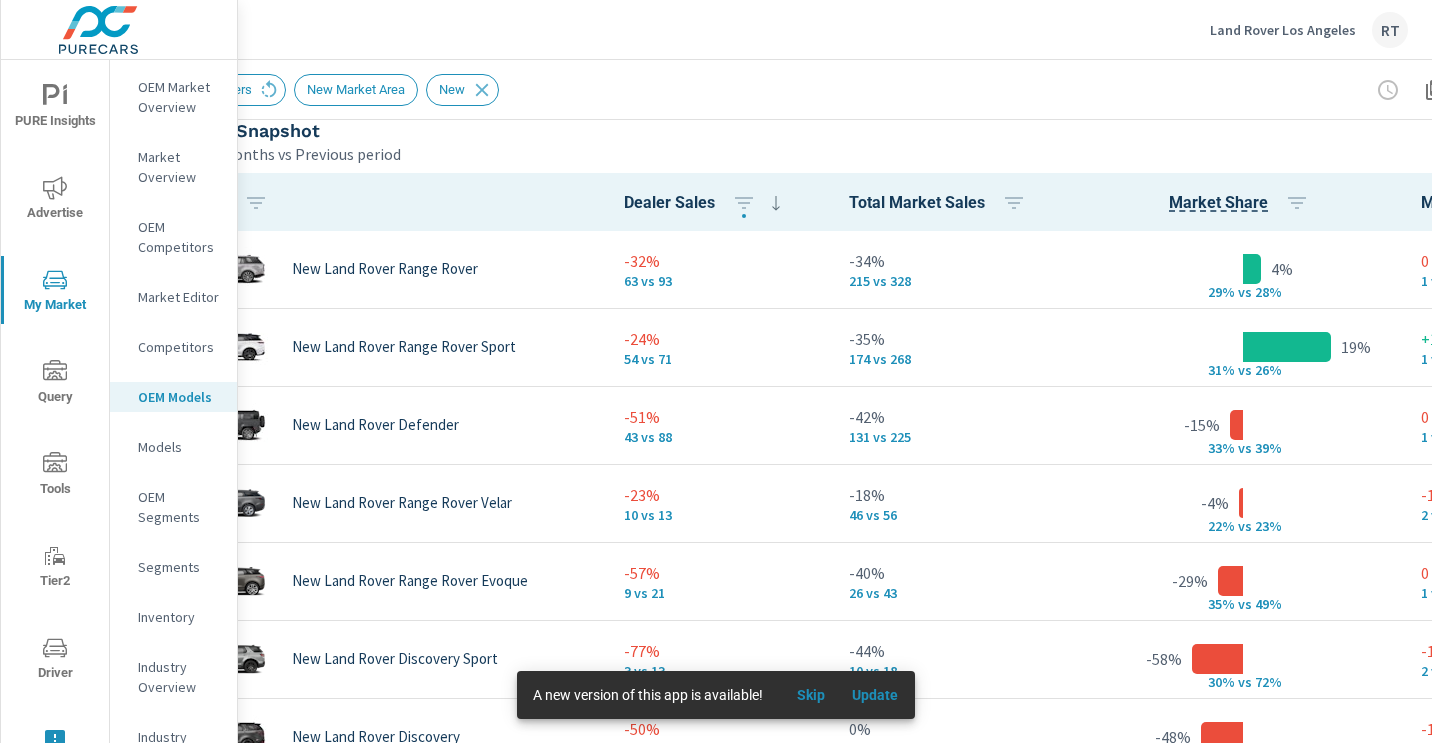 click on "Land Rover Los Angeles" at bounding box center [1283, 30] 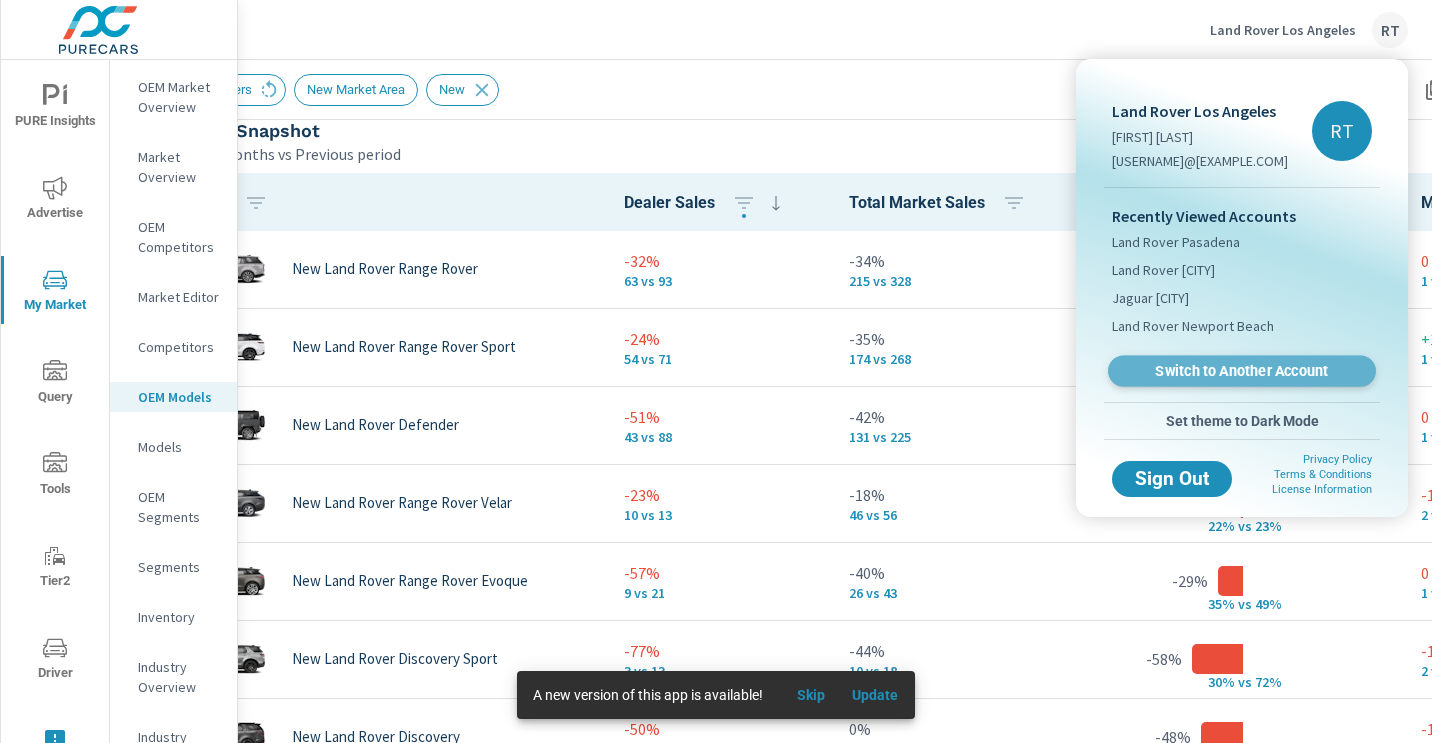 click on "Switch to Another Account" at bounding box center [1241, 371] 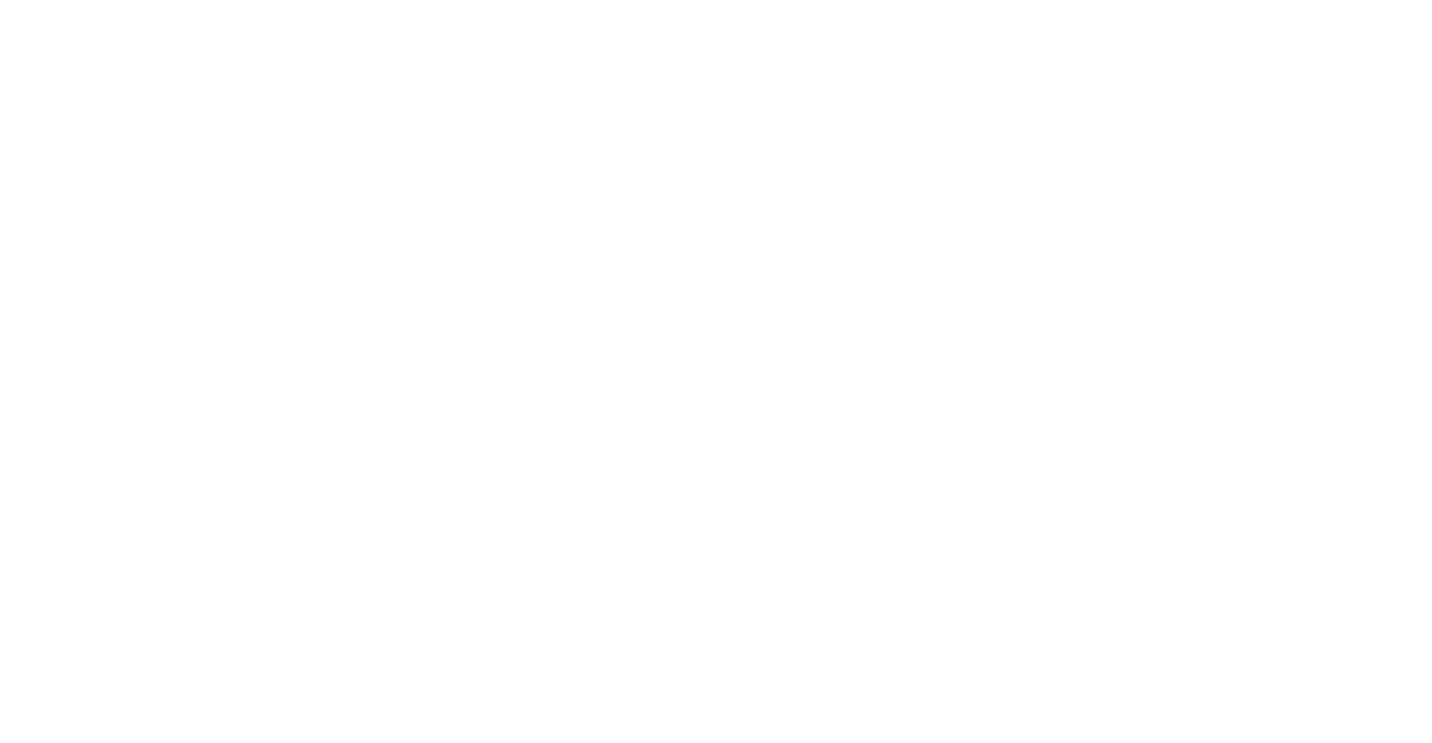 scroll, scrollTop: 0, scrollLeft: 0, axis: both 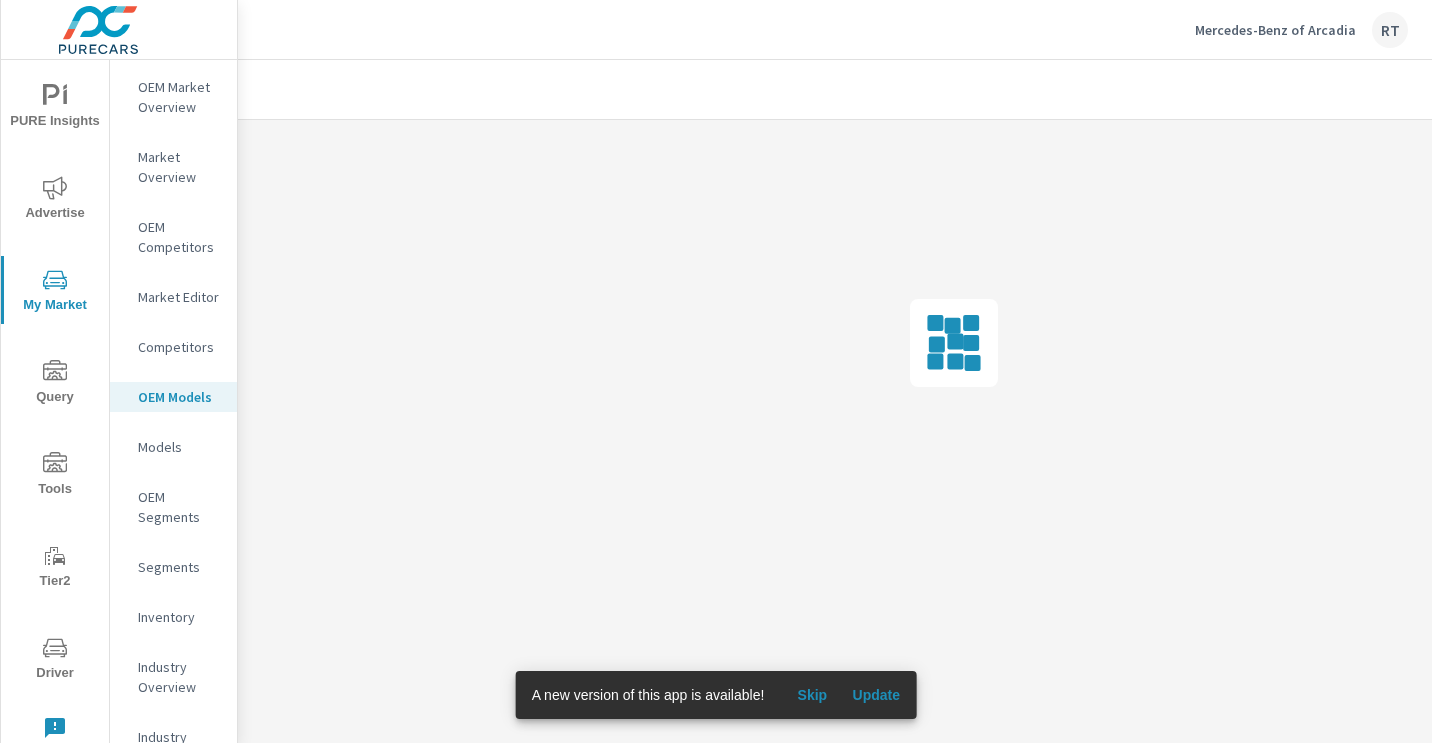 click on "Skip" at bounding box center [812, 695] 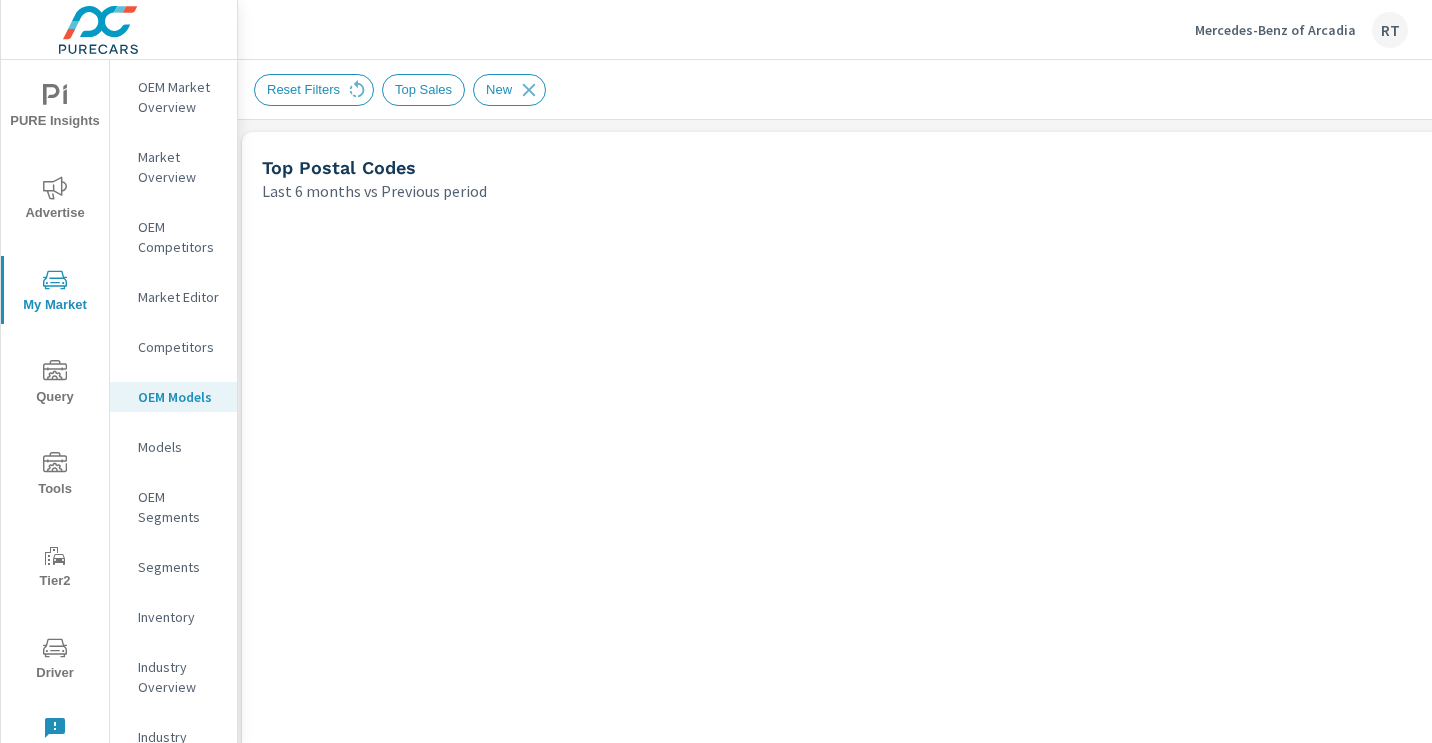 scroll, scrollTop: 0, scrollLeft: 0, axis: both 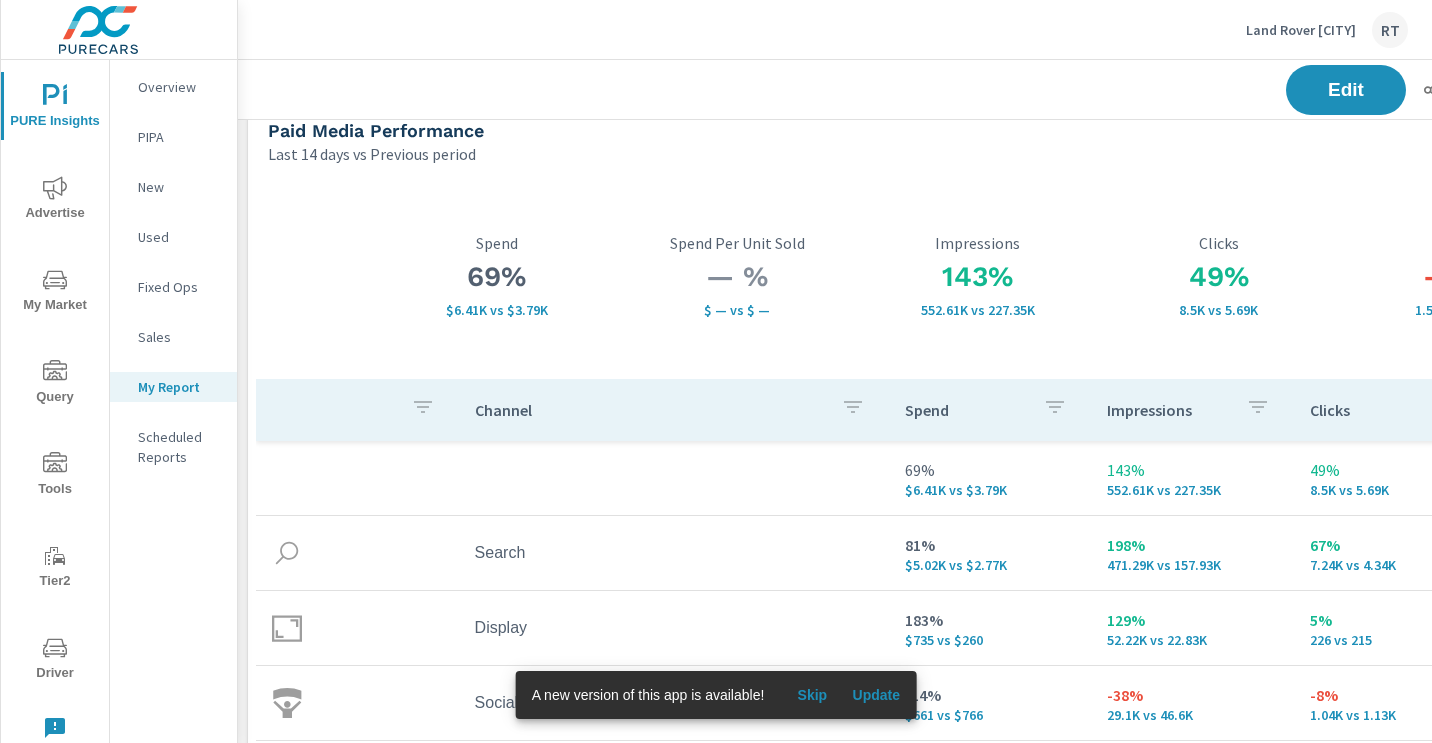click on "Land Rover San Jose" at bounding box center (1301, 30) 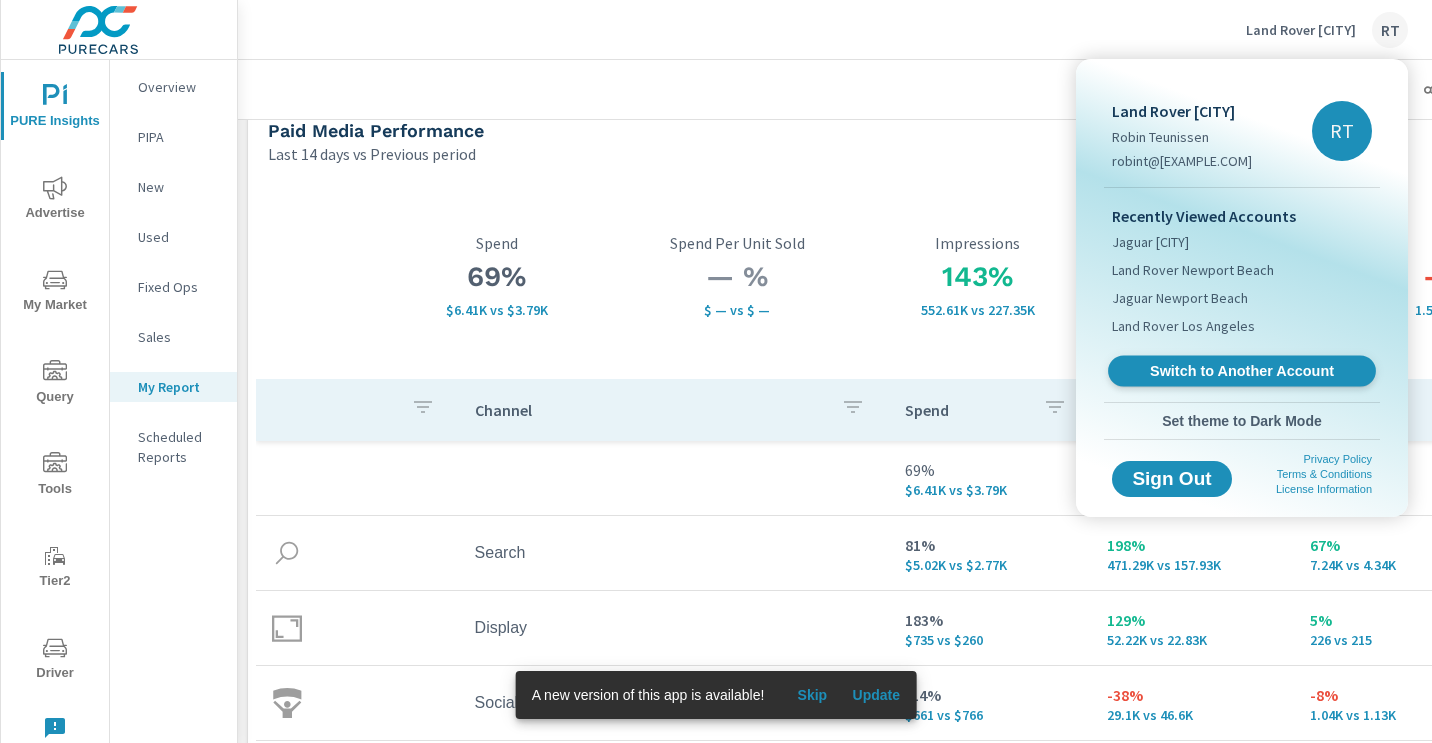click on "Switch to Another Account" at bounding box center [1241, 371] 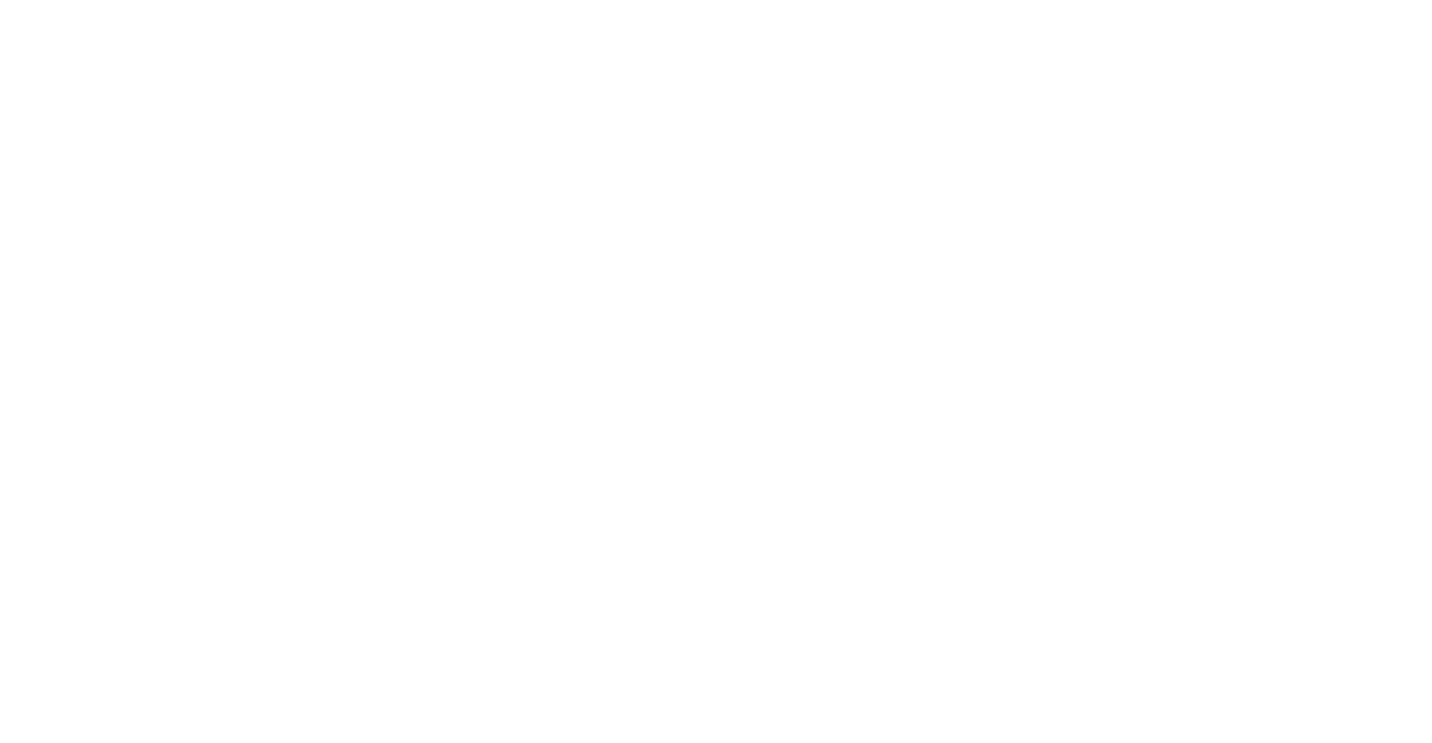 scroll, scrollTop: 0, scrollLeft: 0, axis: both 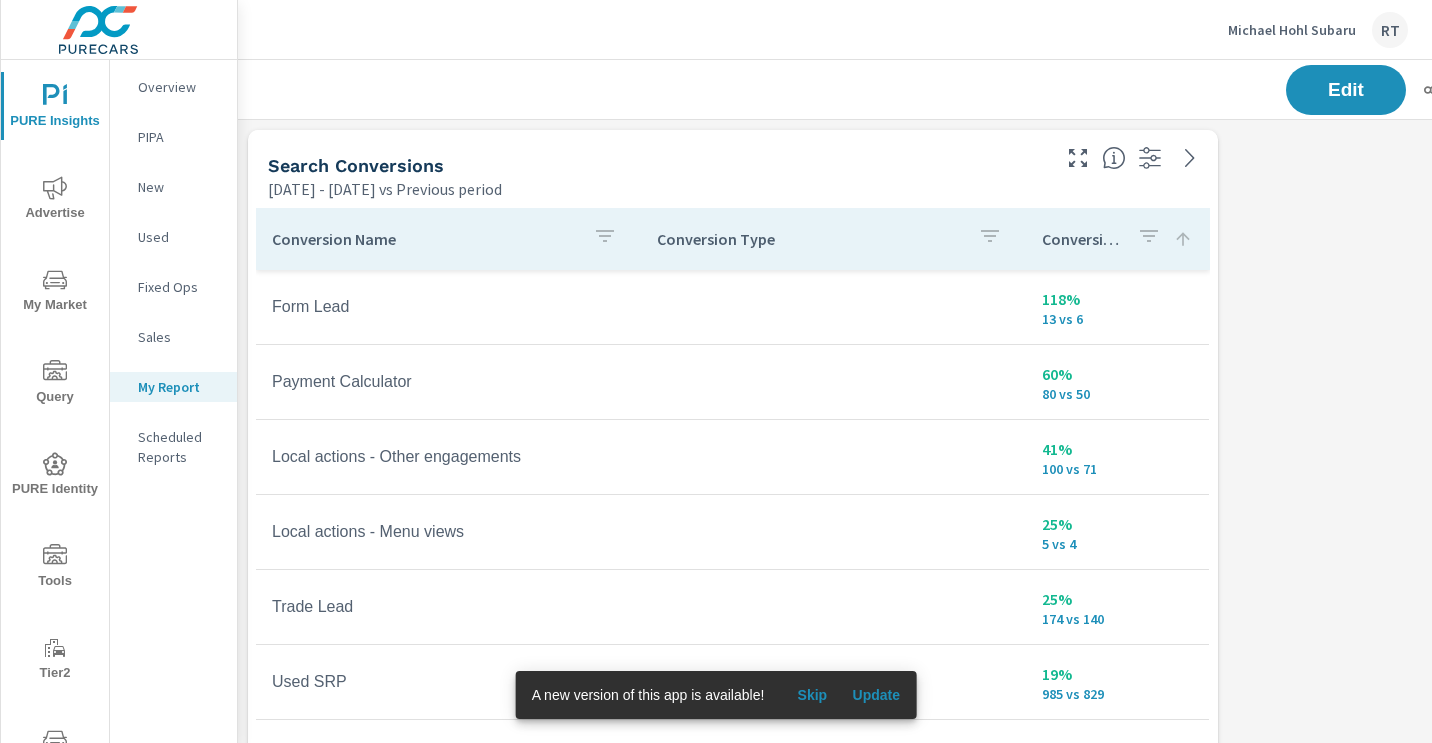 click on "Skip" at bounding box center (812, 695) 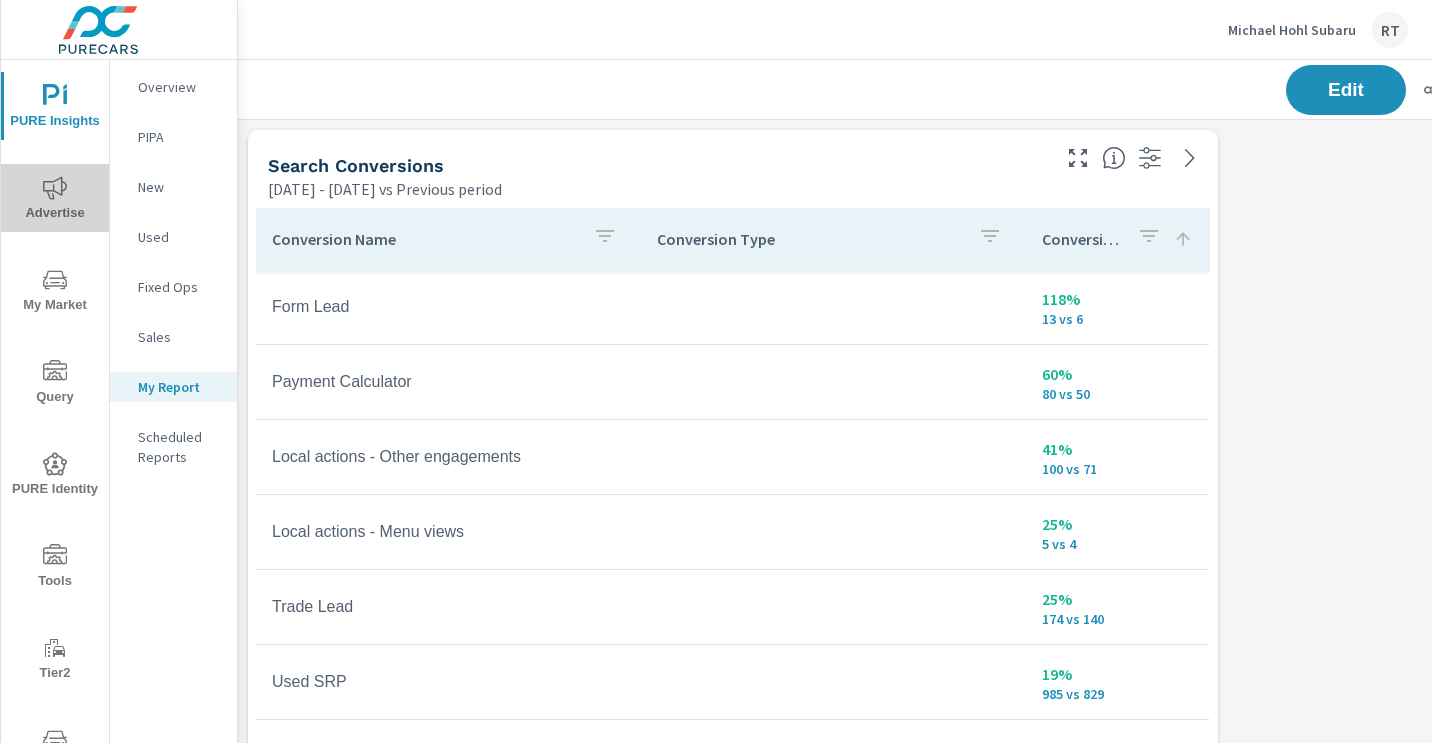 click 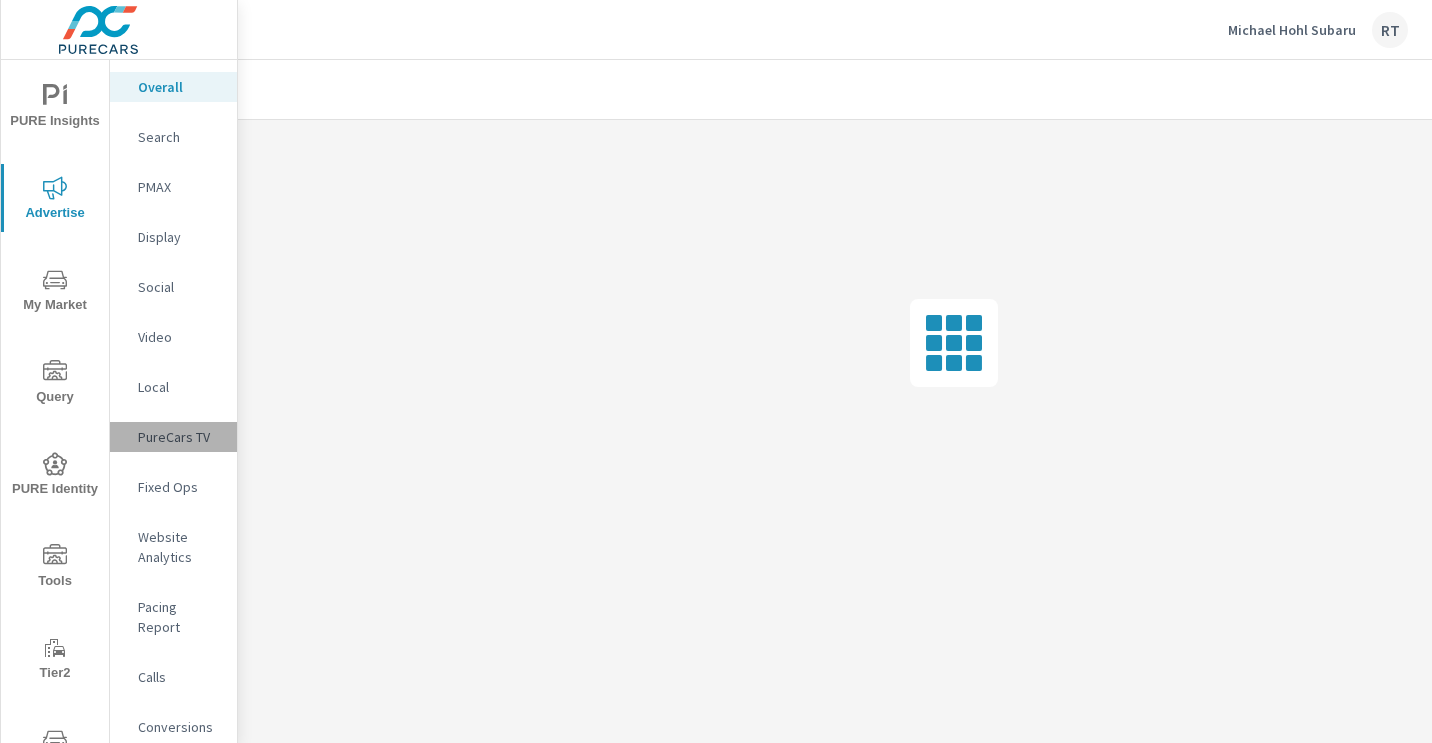 click on "PureCars TV" at bounding box center (179, 437) 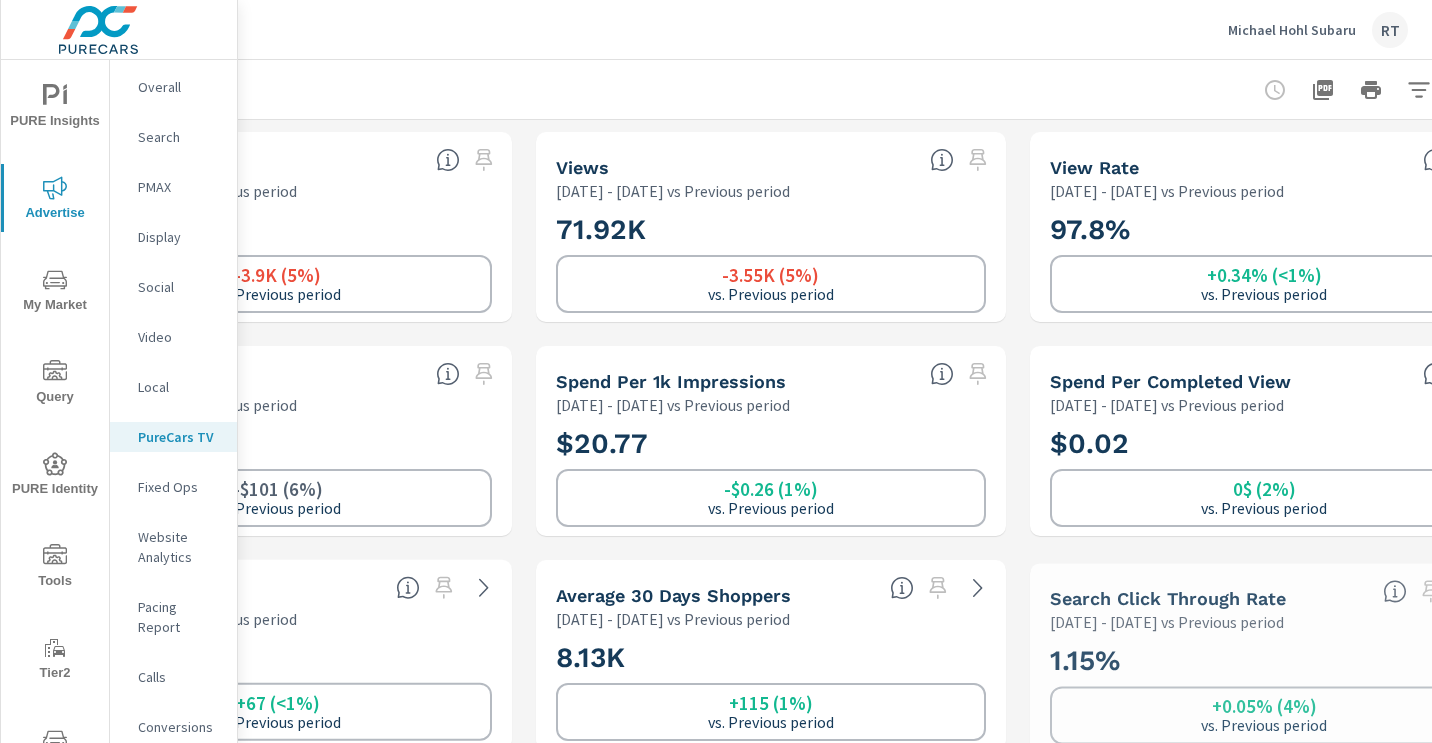 scroll, scrollTop: 0, scrollLeft: 286, axis: horizontal 